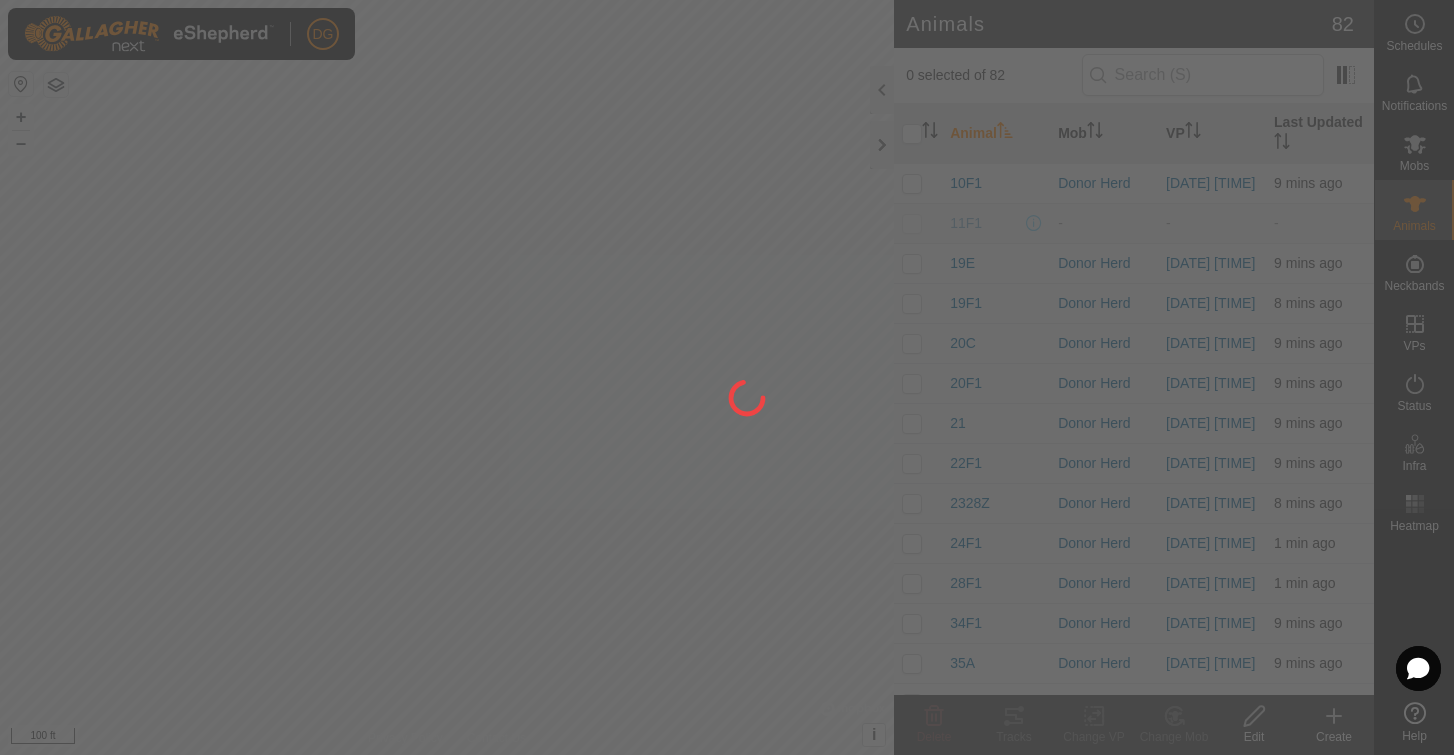 scroll, scrollTop: 0, scrollLeft: 0, axis: both 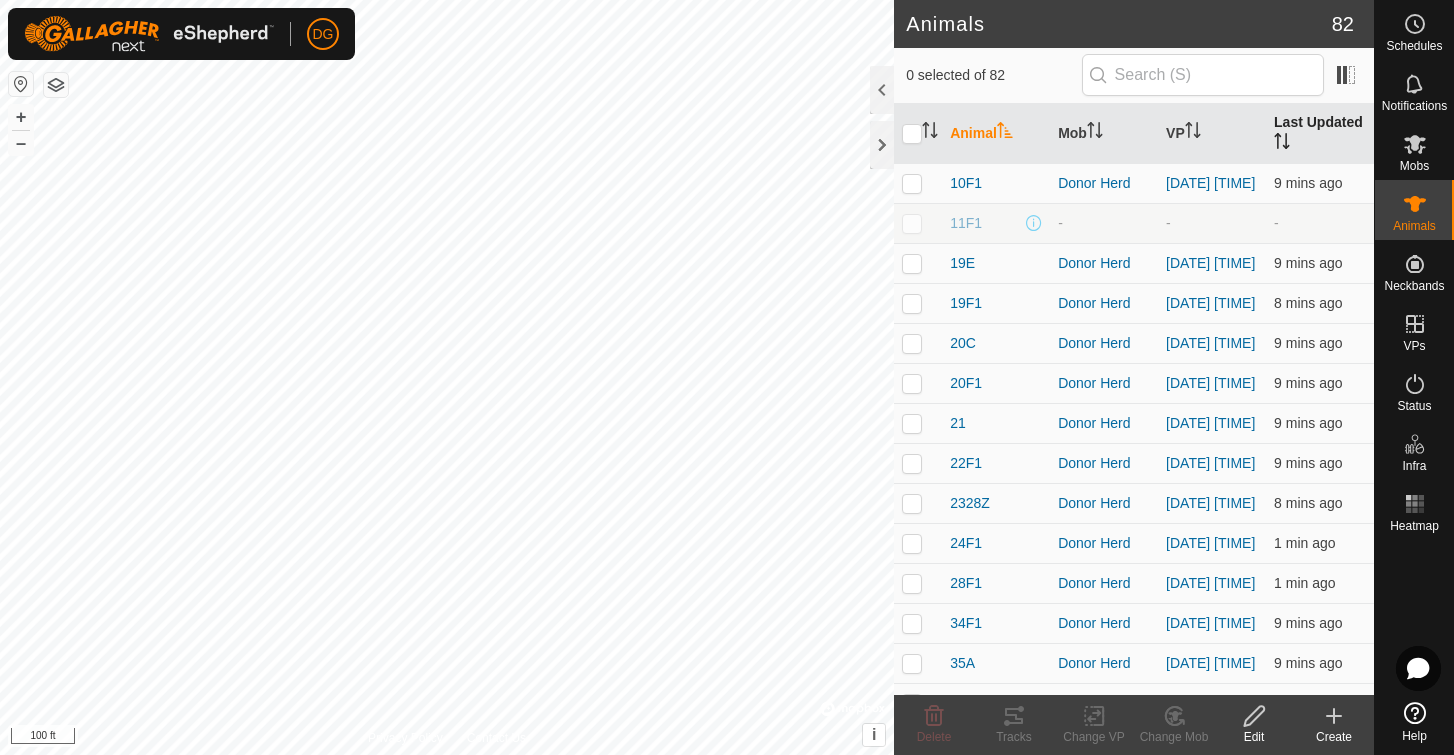 click on "Last Updated" at bounding box center (1320, 134) 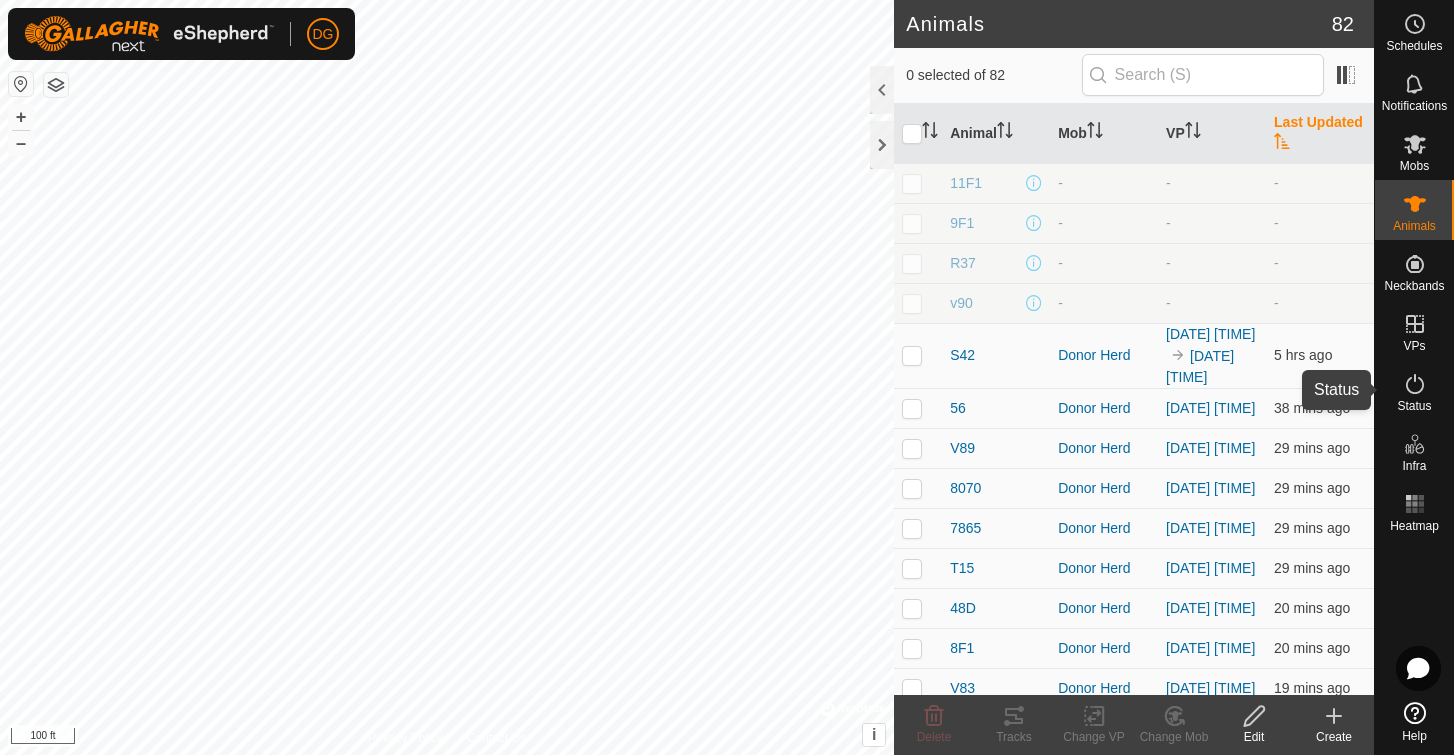 click 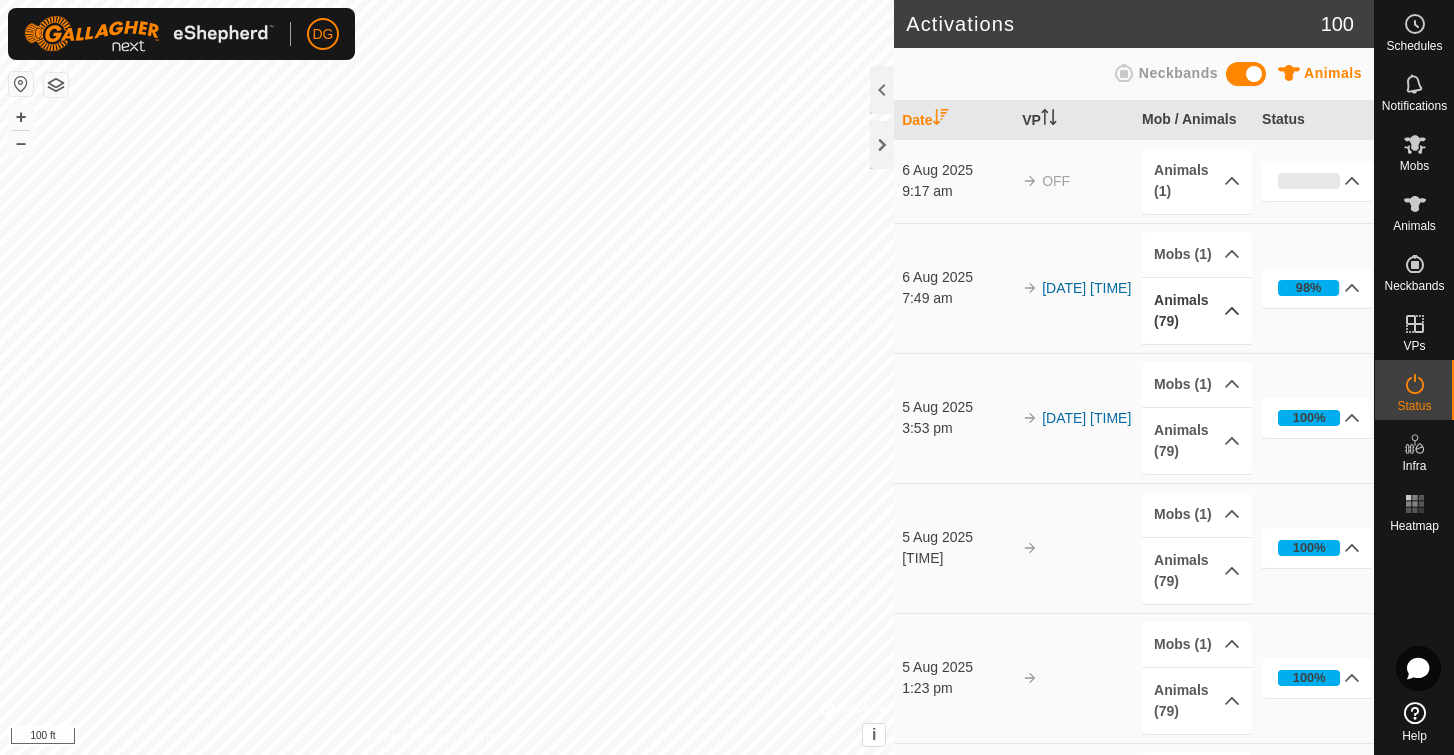 click on "Animals (79)" at bounding box center (1197, 311) 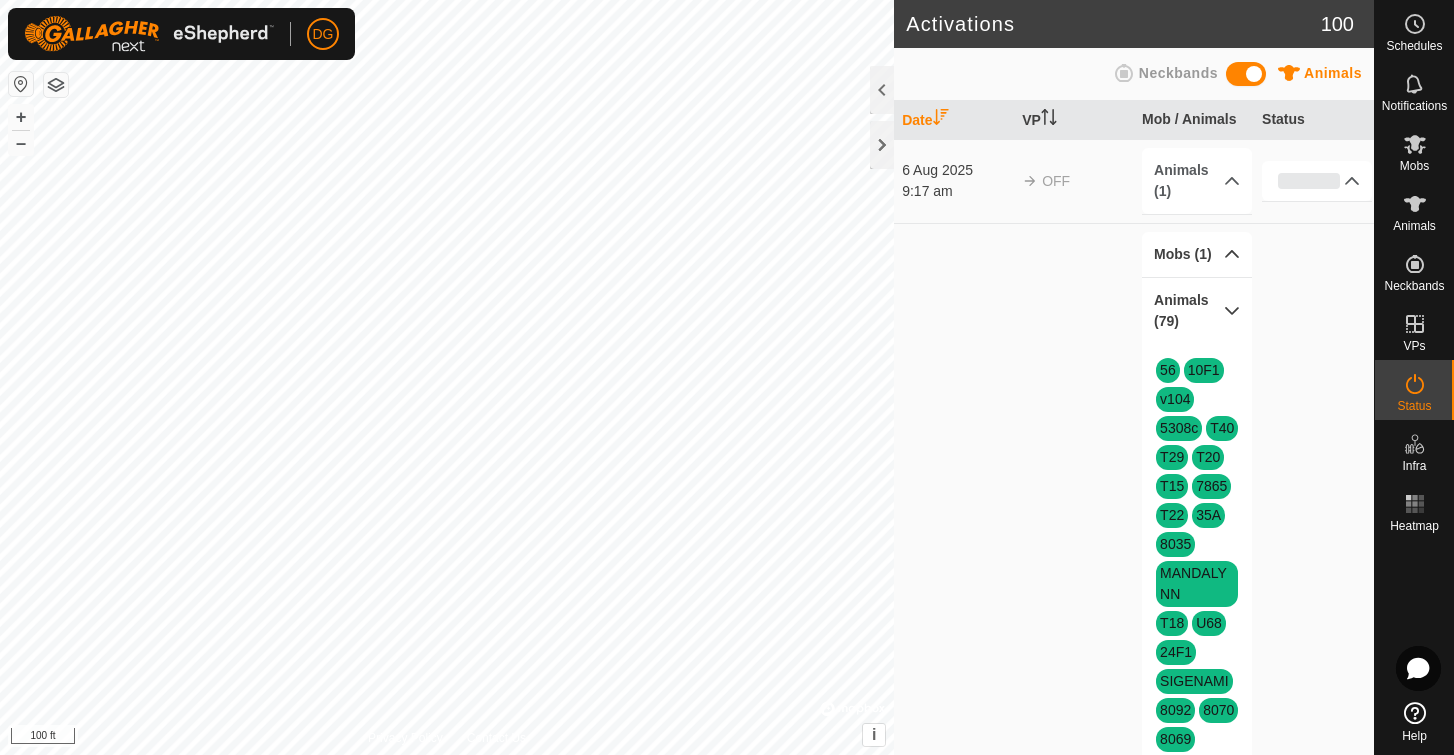 scroll, scrollTop: 0, scrollLeft: 0, axis: both 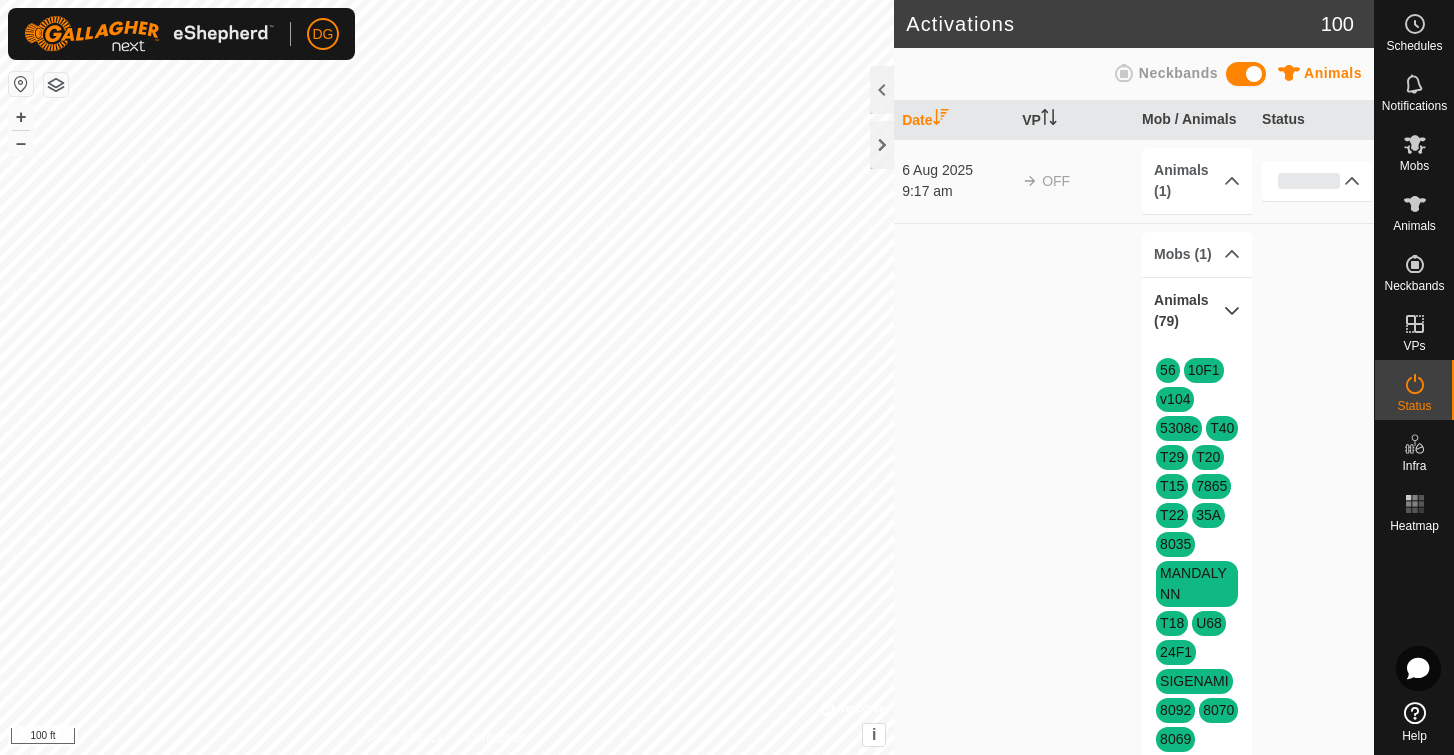 click on "Animals (79)" at bounding box center (1197, 311) 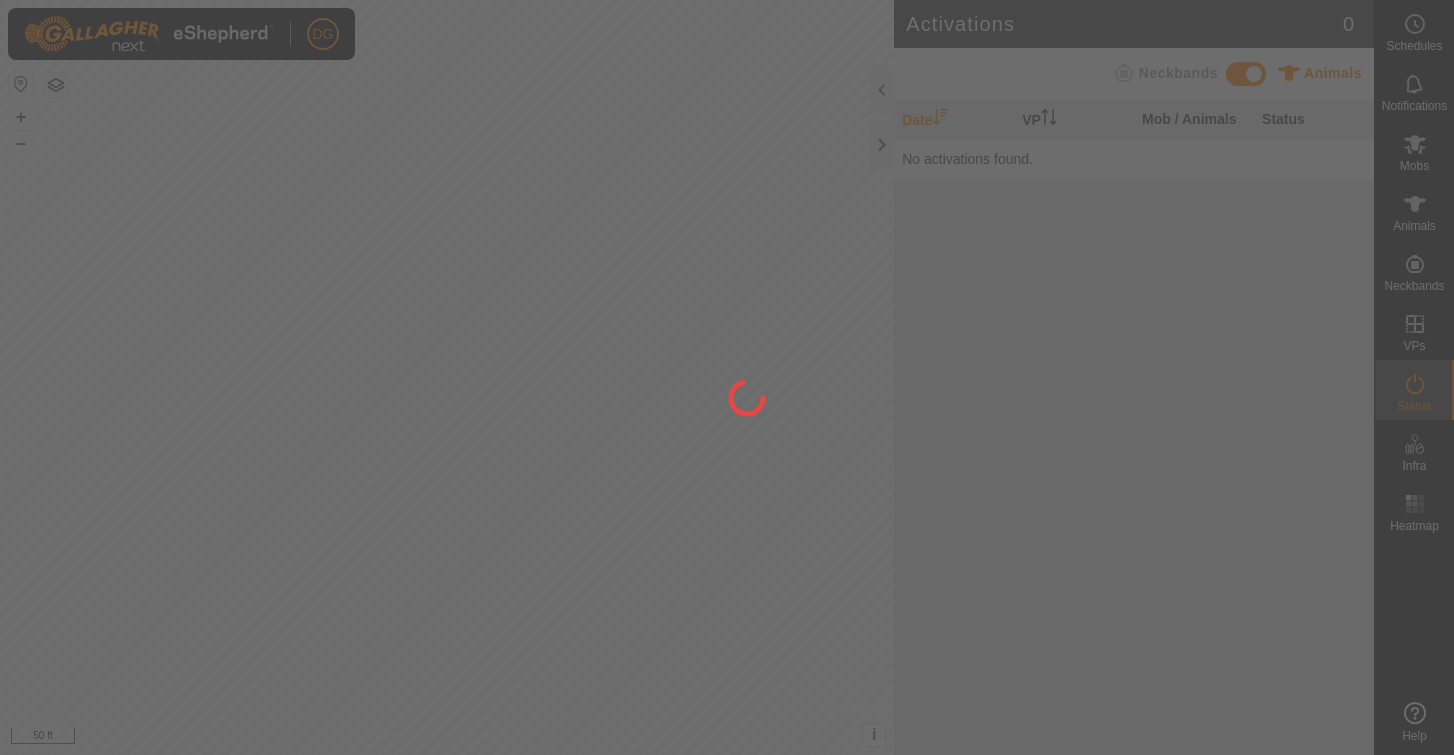 scroll, scrollTop: 0, scrollLeft: 0, axis: both 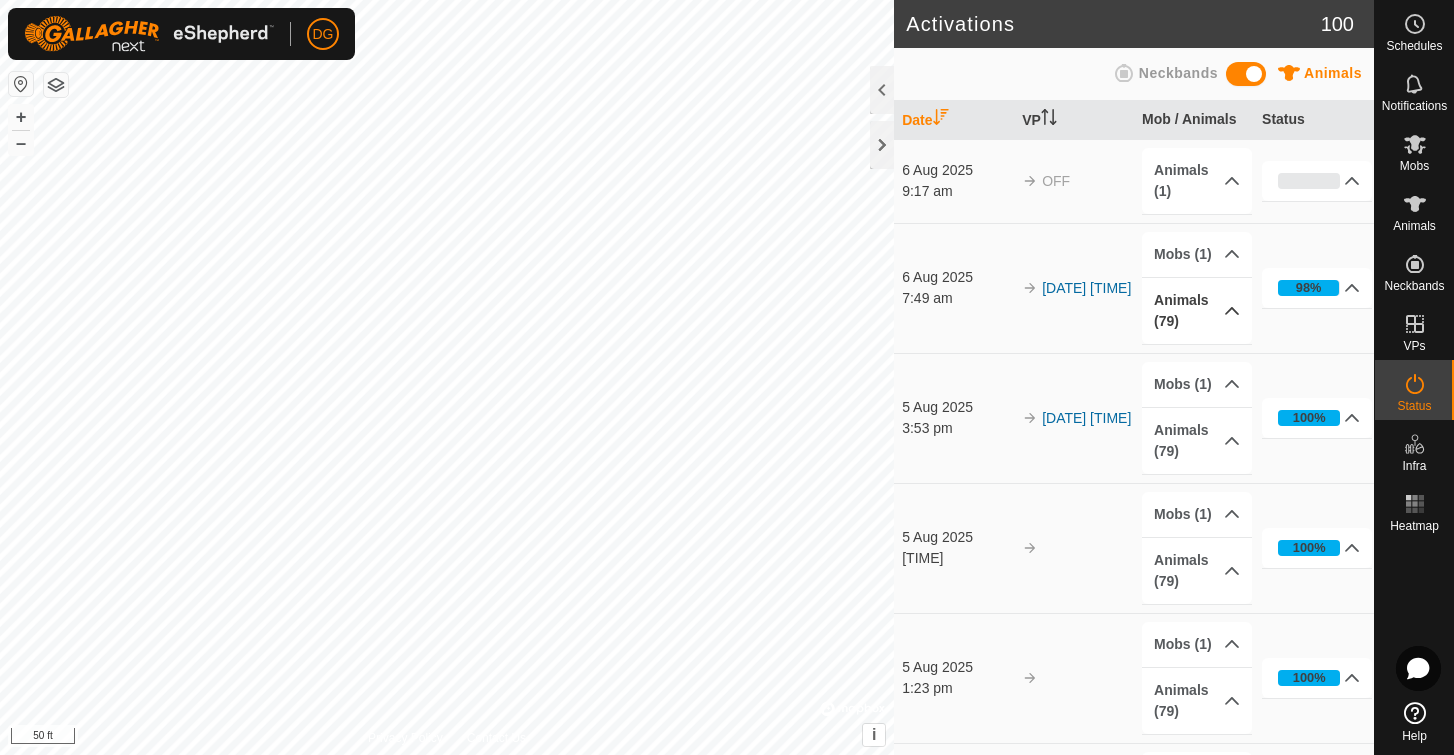click on "Animals (79)" at bounding box center (1197, 311) 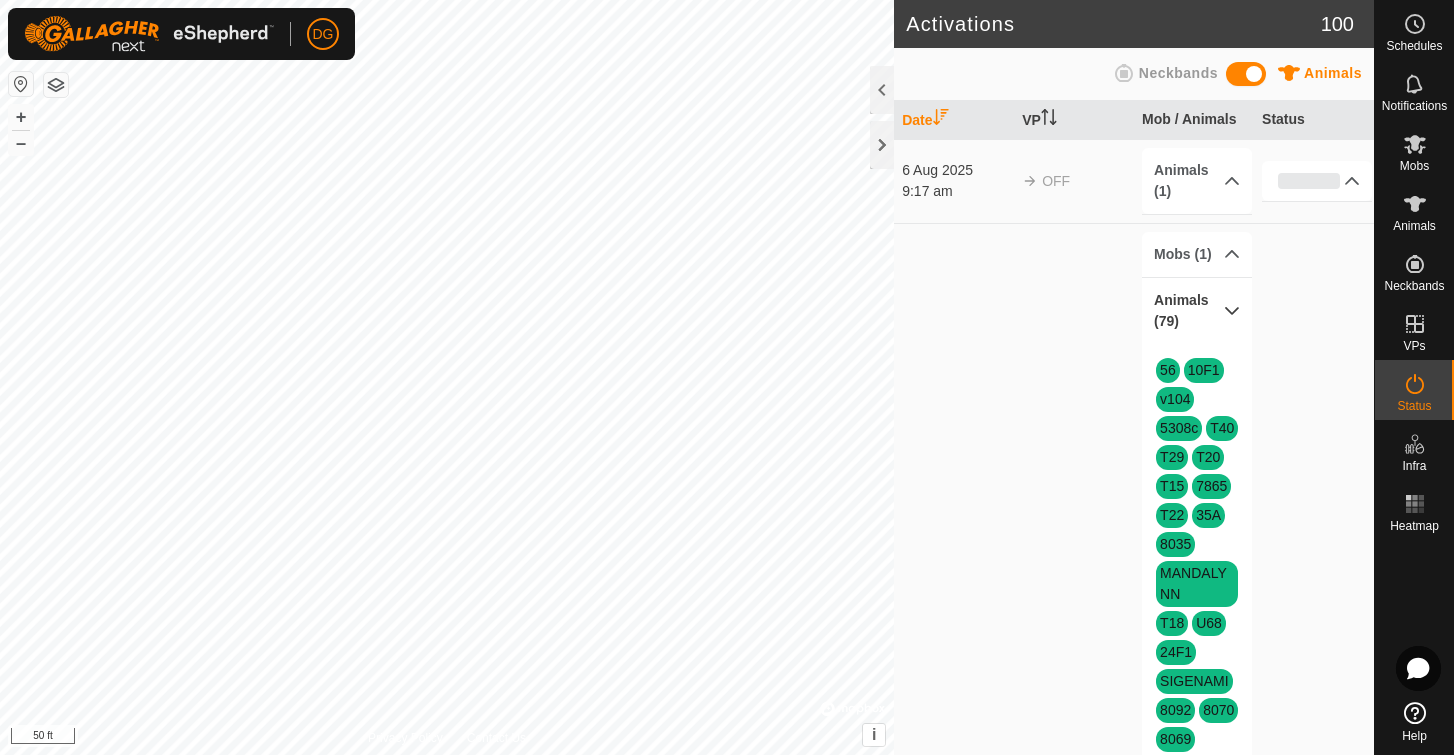 scroll, scrollTop: 0, scrollLeft: 0, axis: both 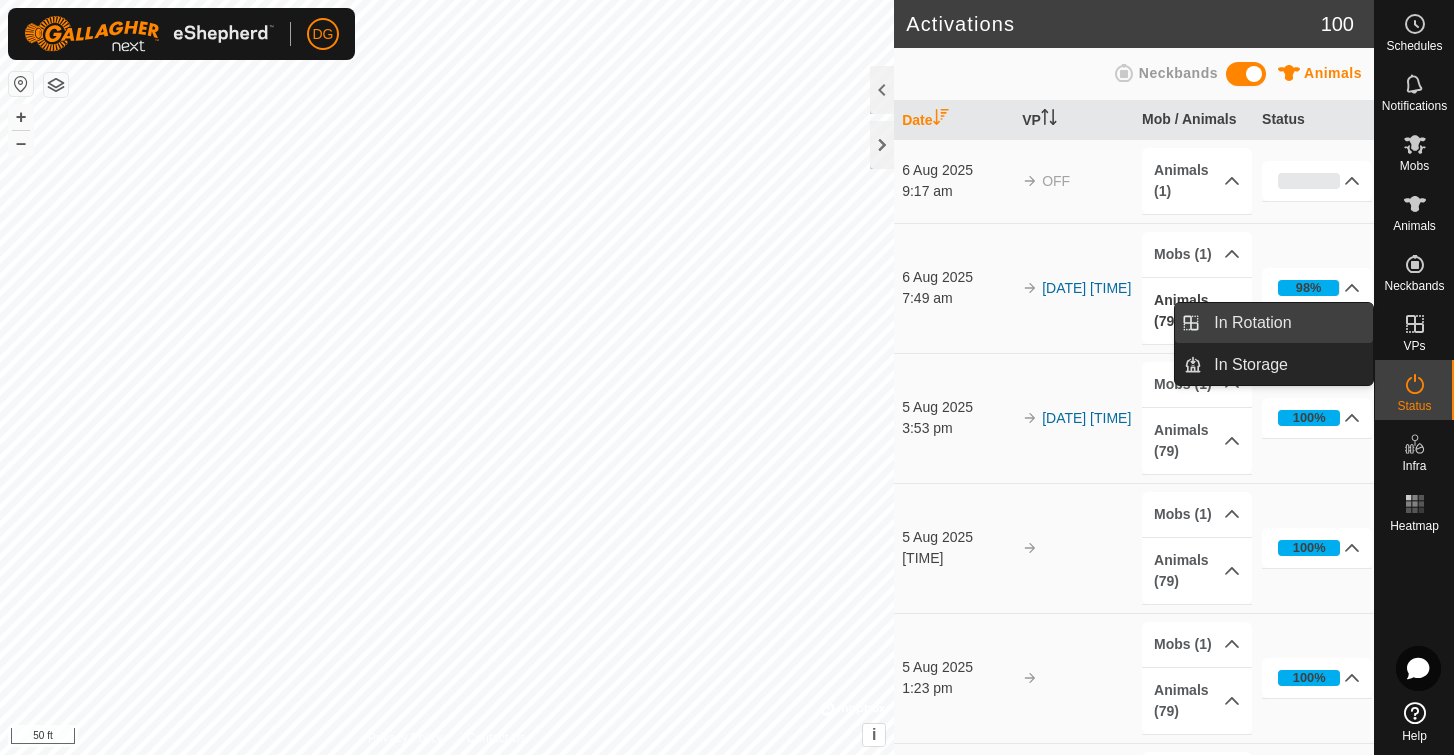 click on "In Rotation" at bounding box center [1287, 323] 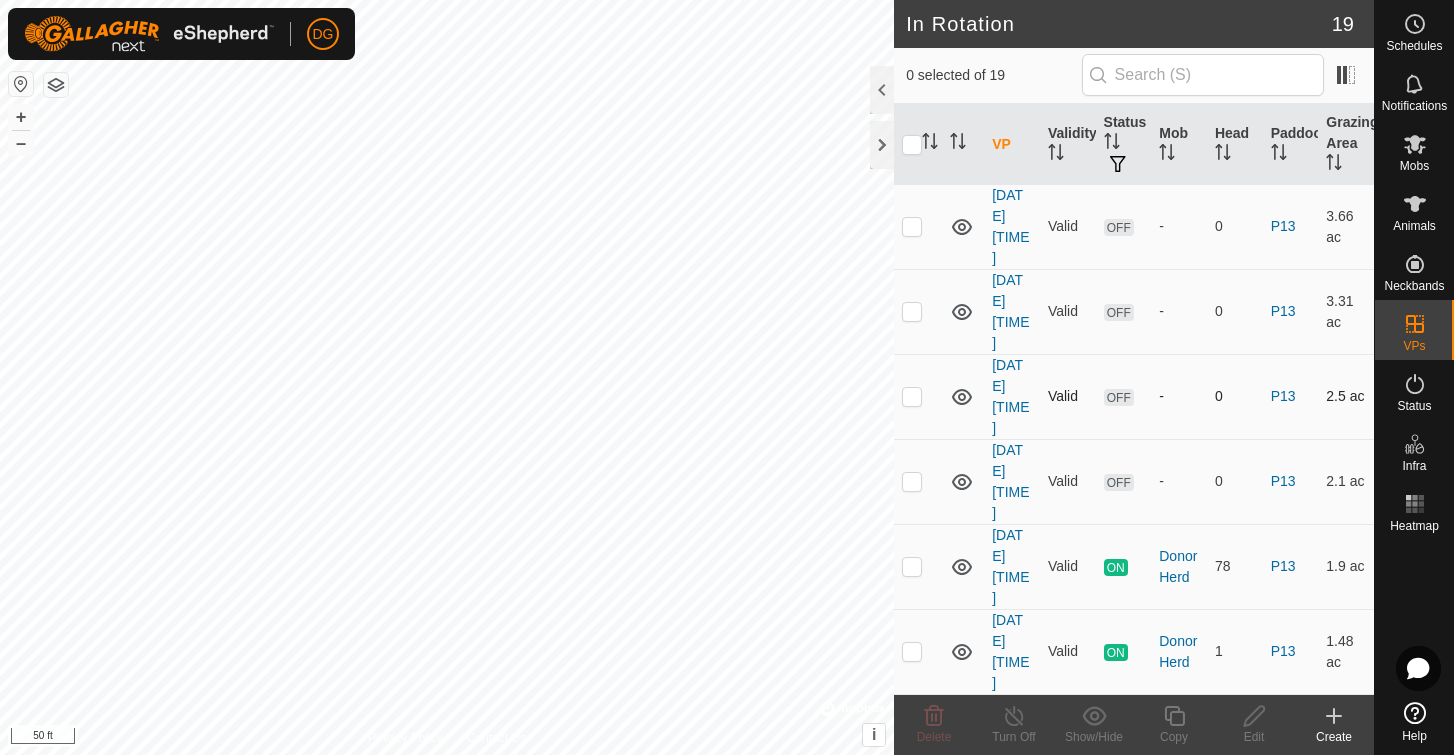 scroll, scrollTop: 1147, scrollLeft: 0, axis: vertical 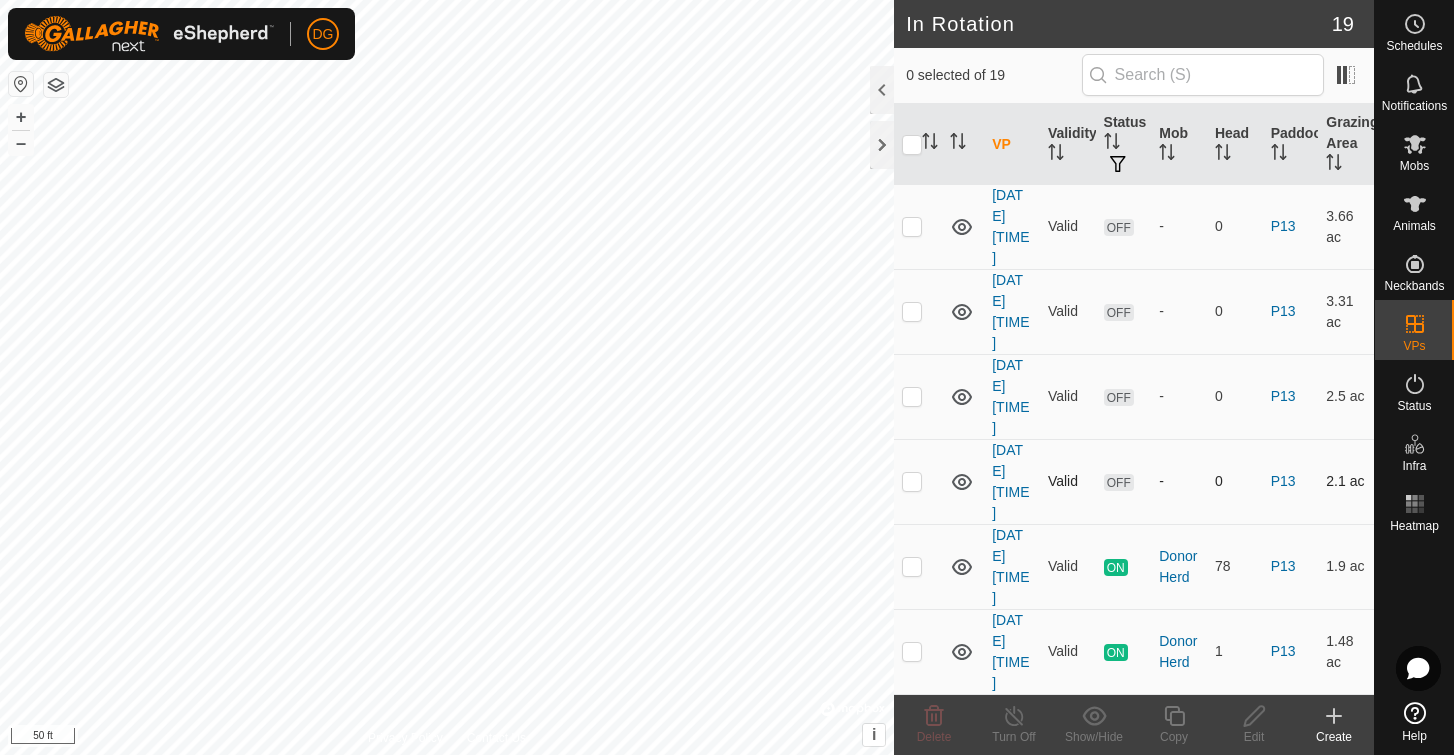click at bounding box center [912, 481] 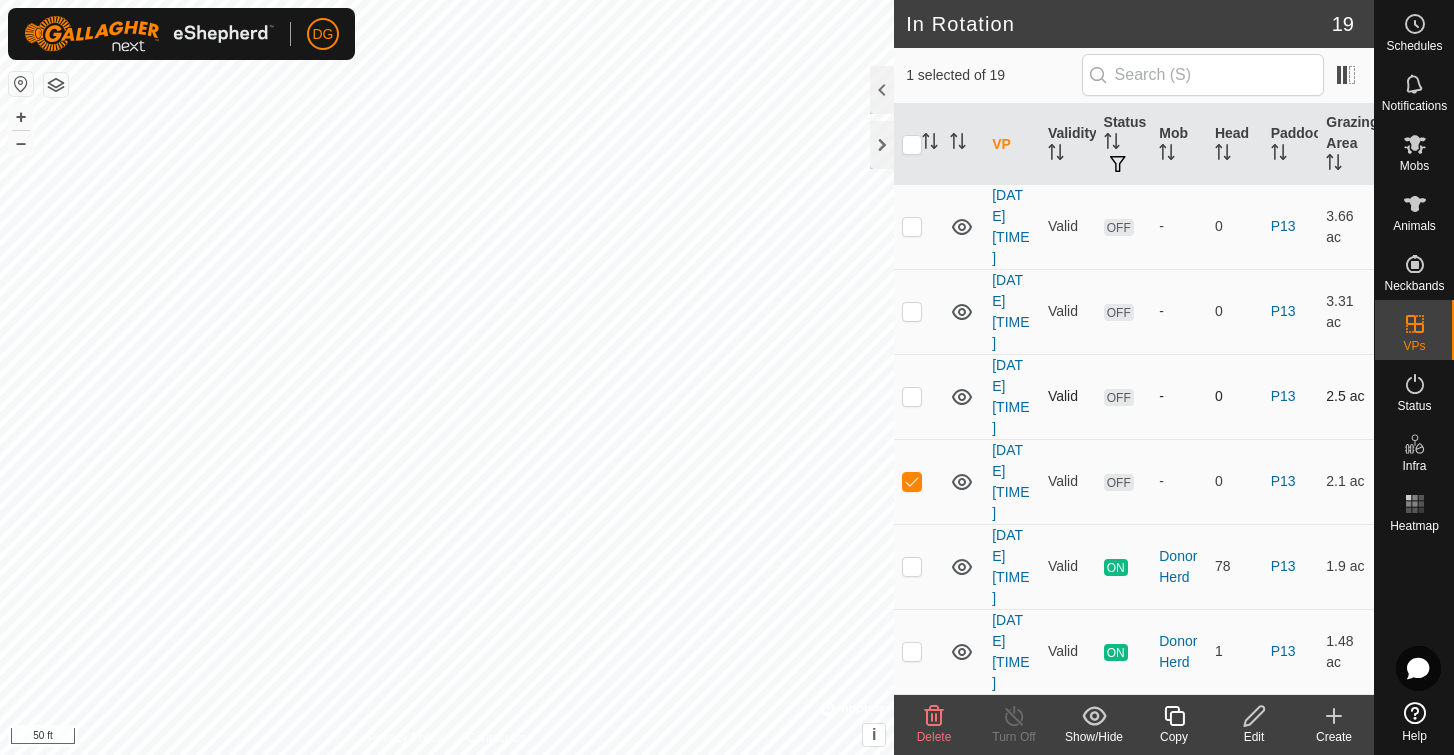 click at bounding box center (912, 396) 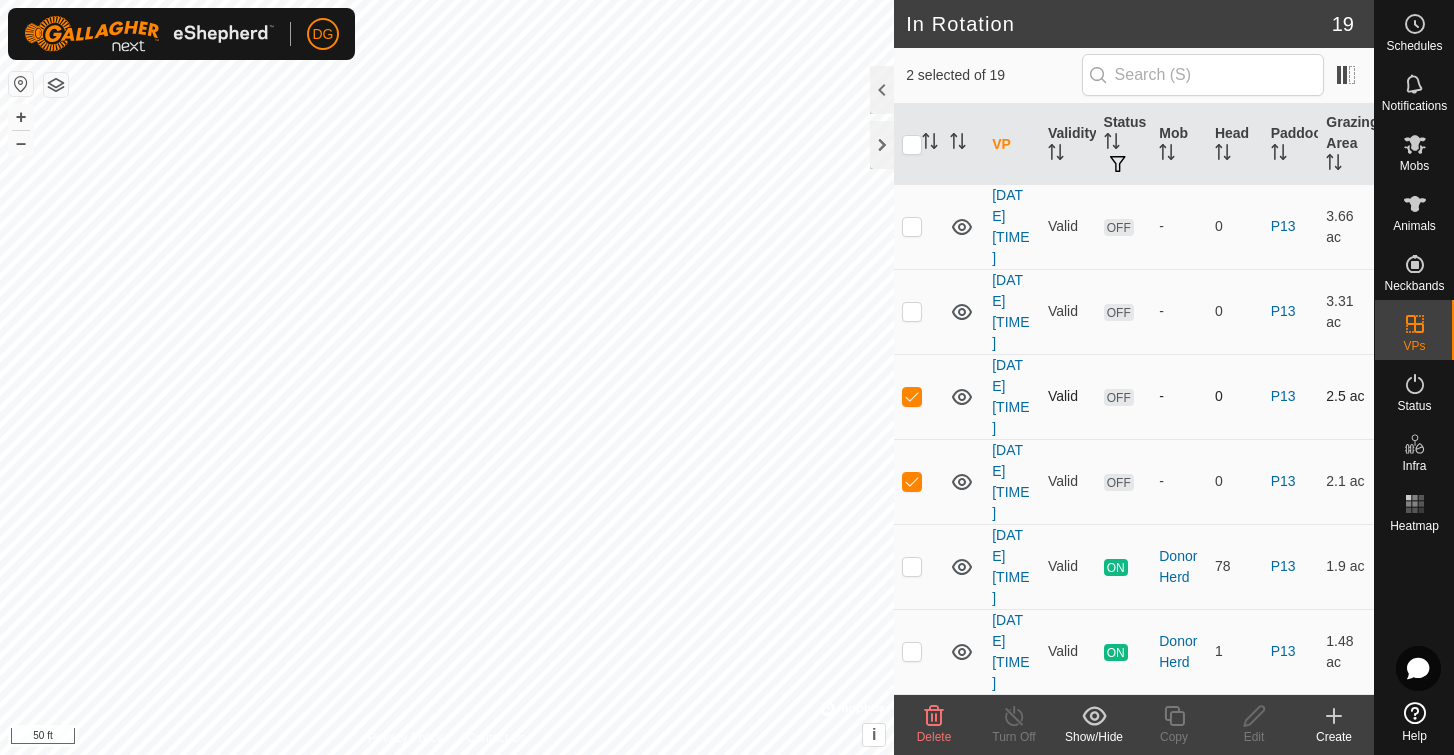 click at bounding box center (912, 396) 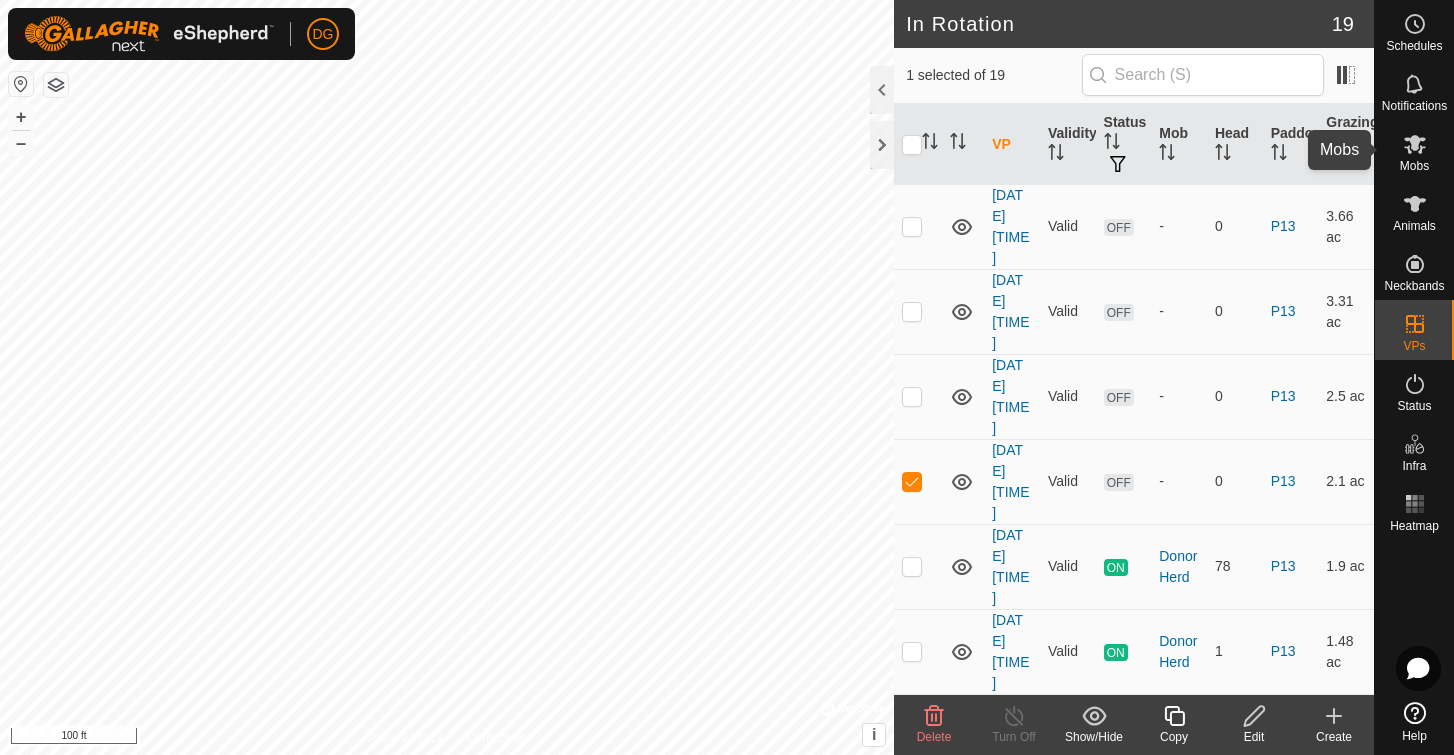 click 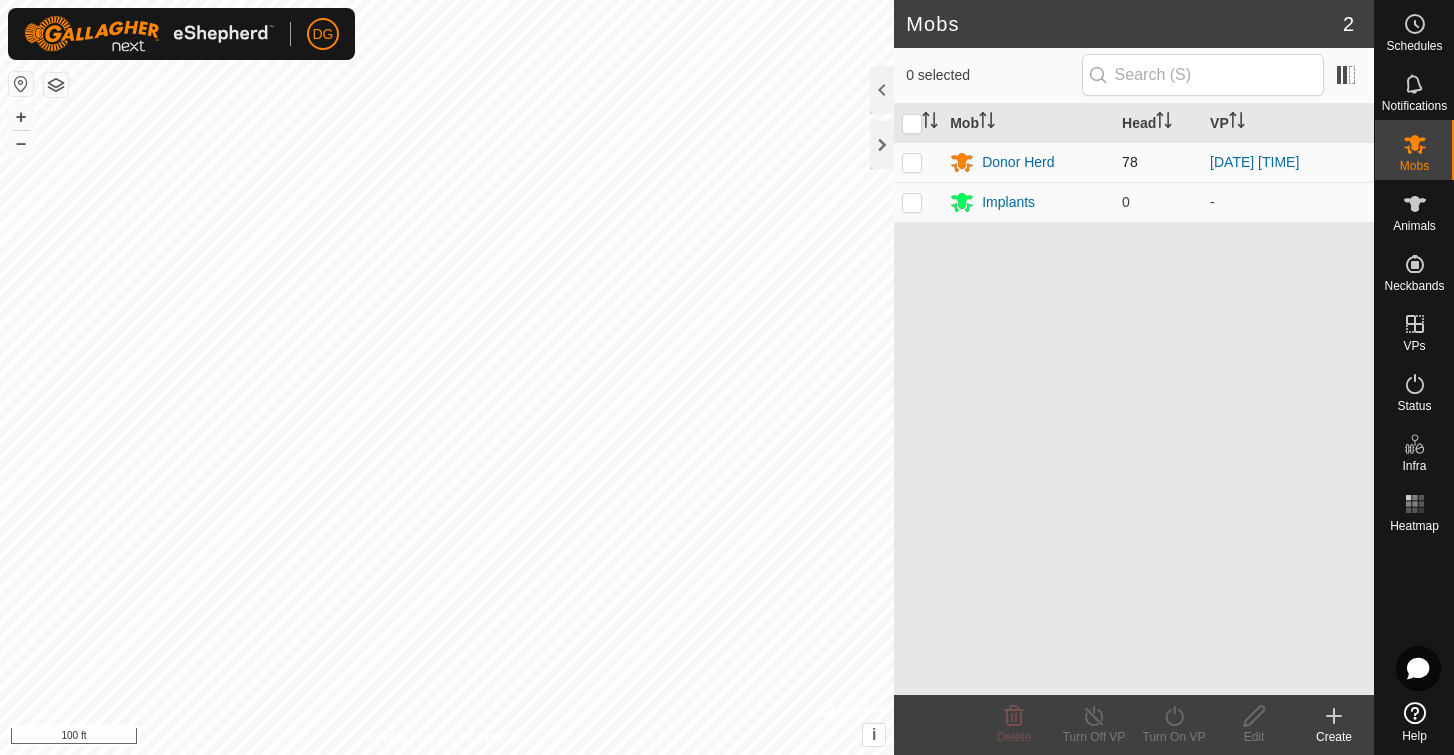 click at bounding box center [912, 162] 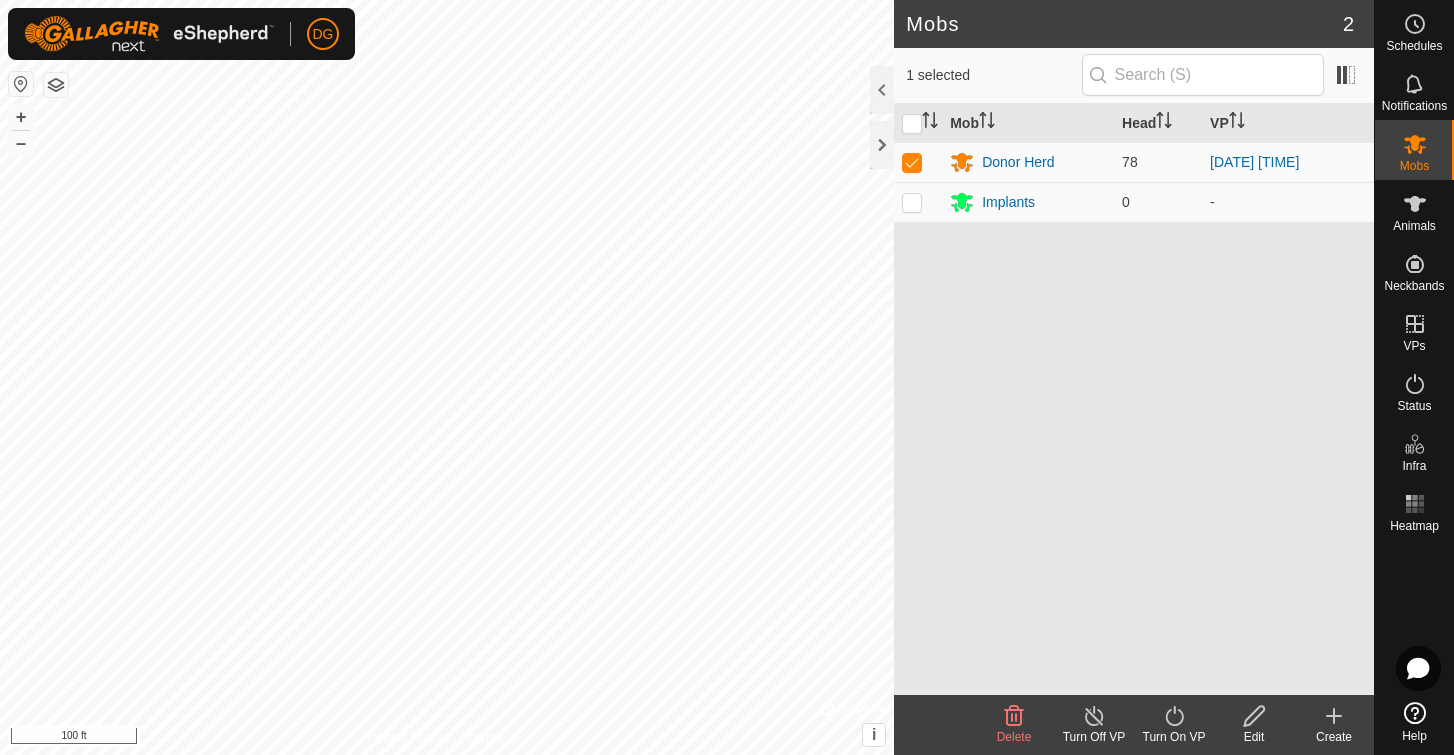 click 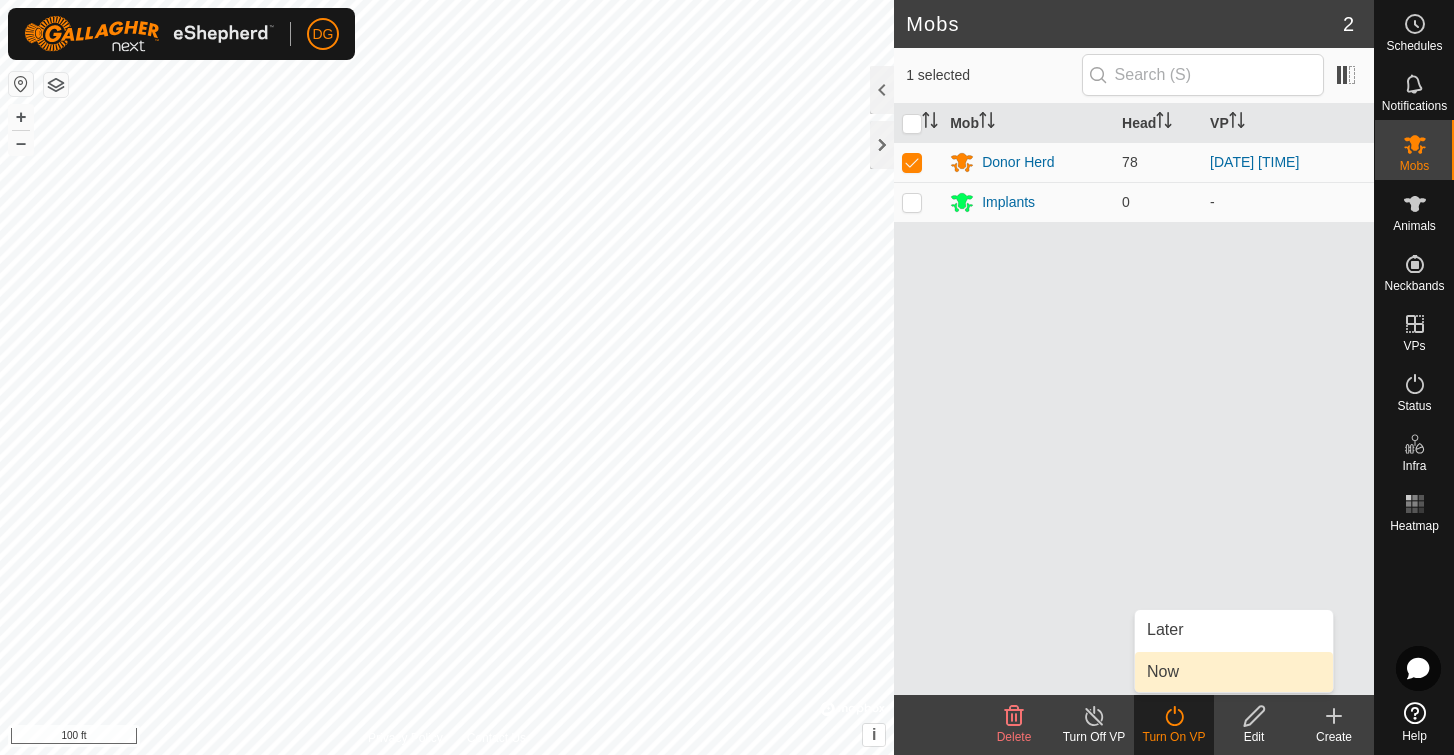 click on "Now" at bounding box center [1234, 672] 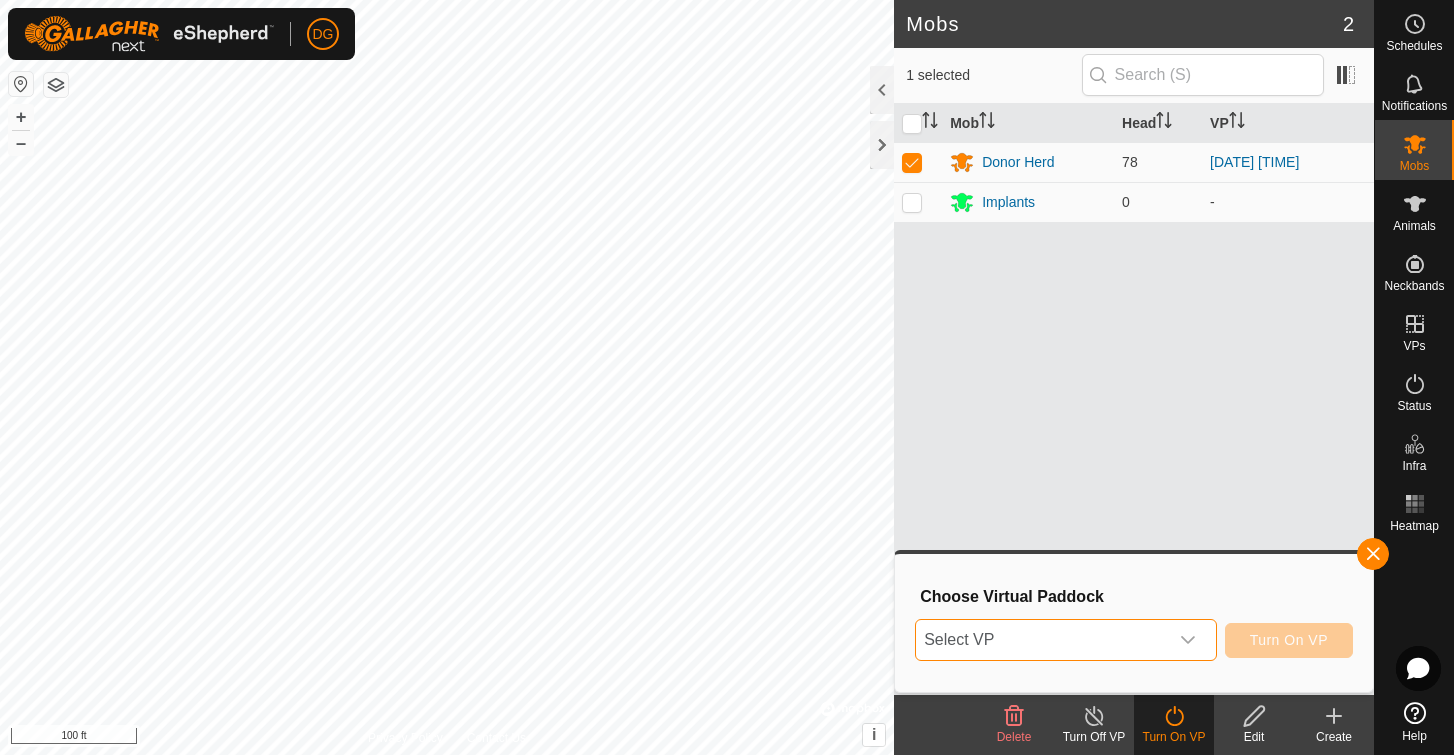 click on "Select VP" at bounding box center [1041, 640] 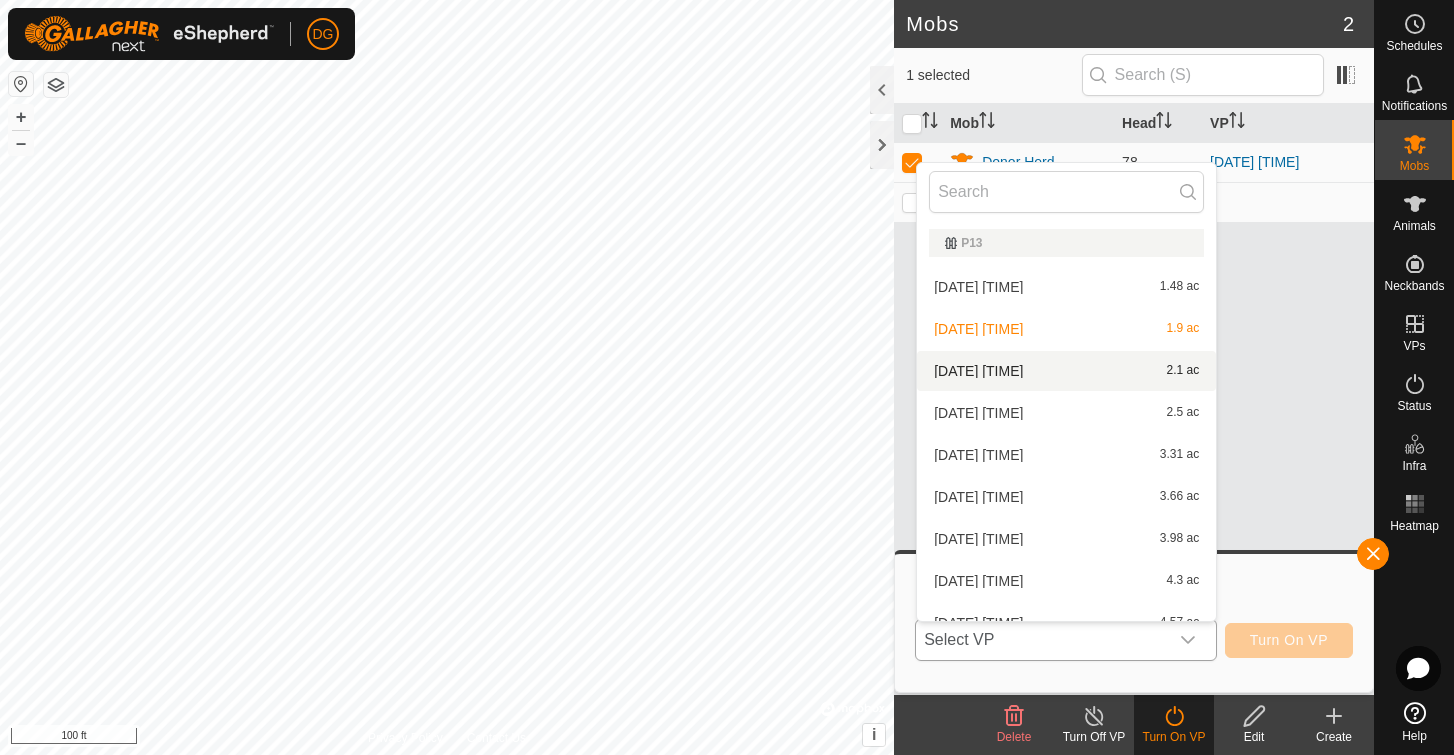 click on "2025-08-01 162022  2.1 ac" at bounding box center [1066, 371] 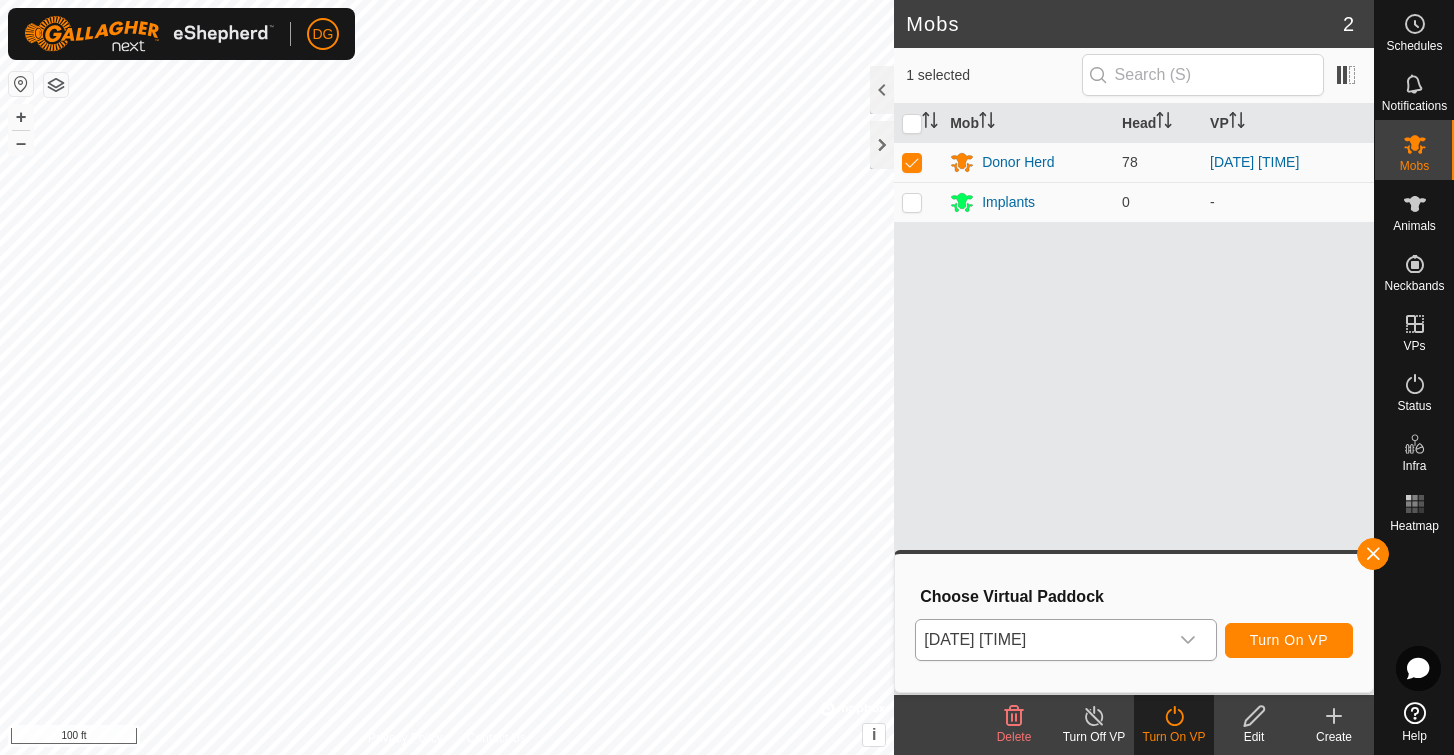 click on "Turn On VP" at bounding box center [1289, 640] 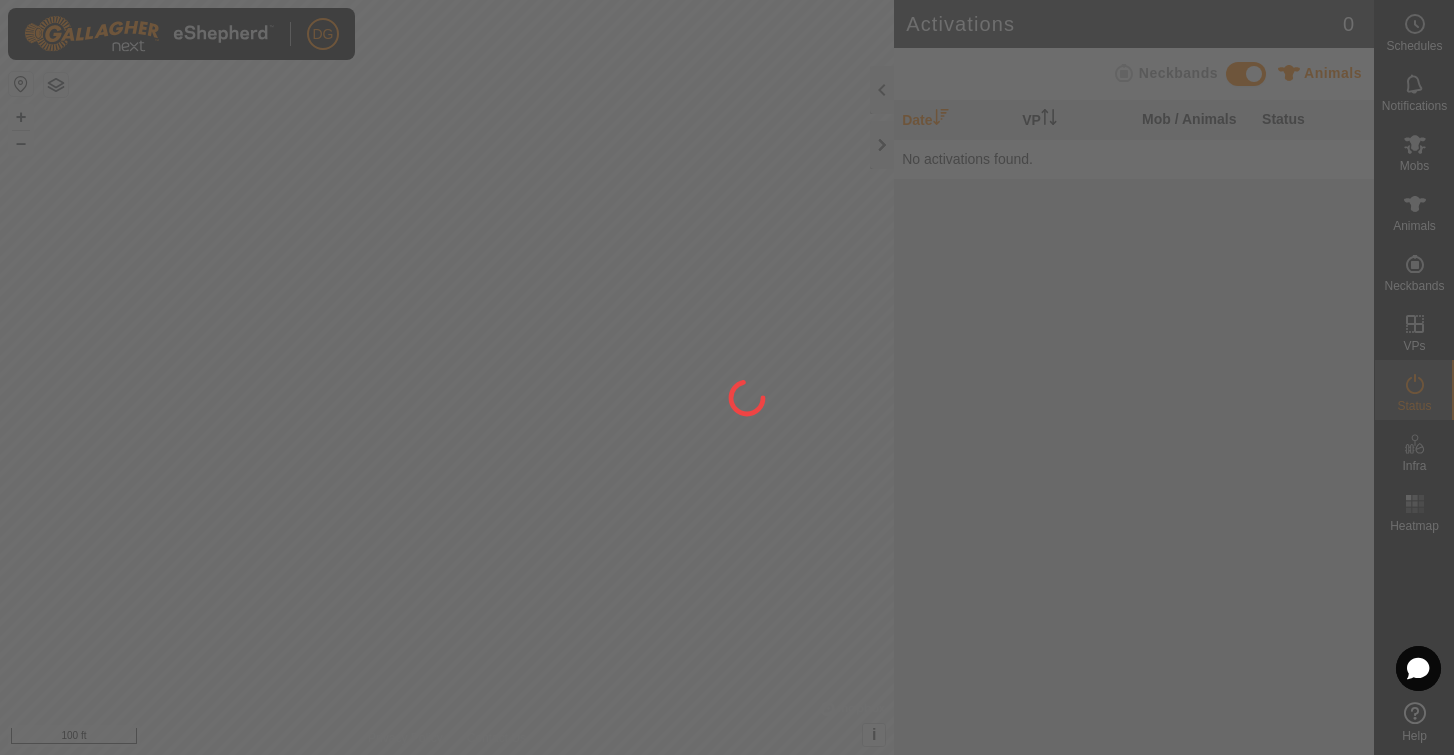 scroll, scrollTop: 0, scrollLeft: 0, axis: both 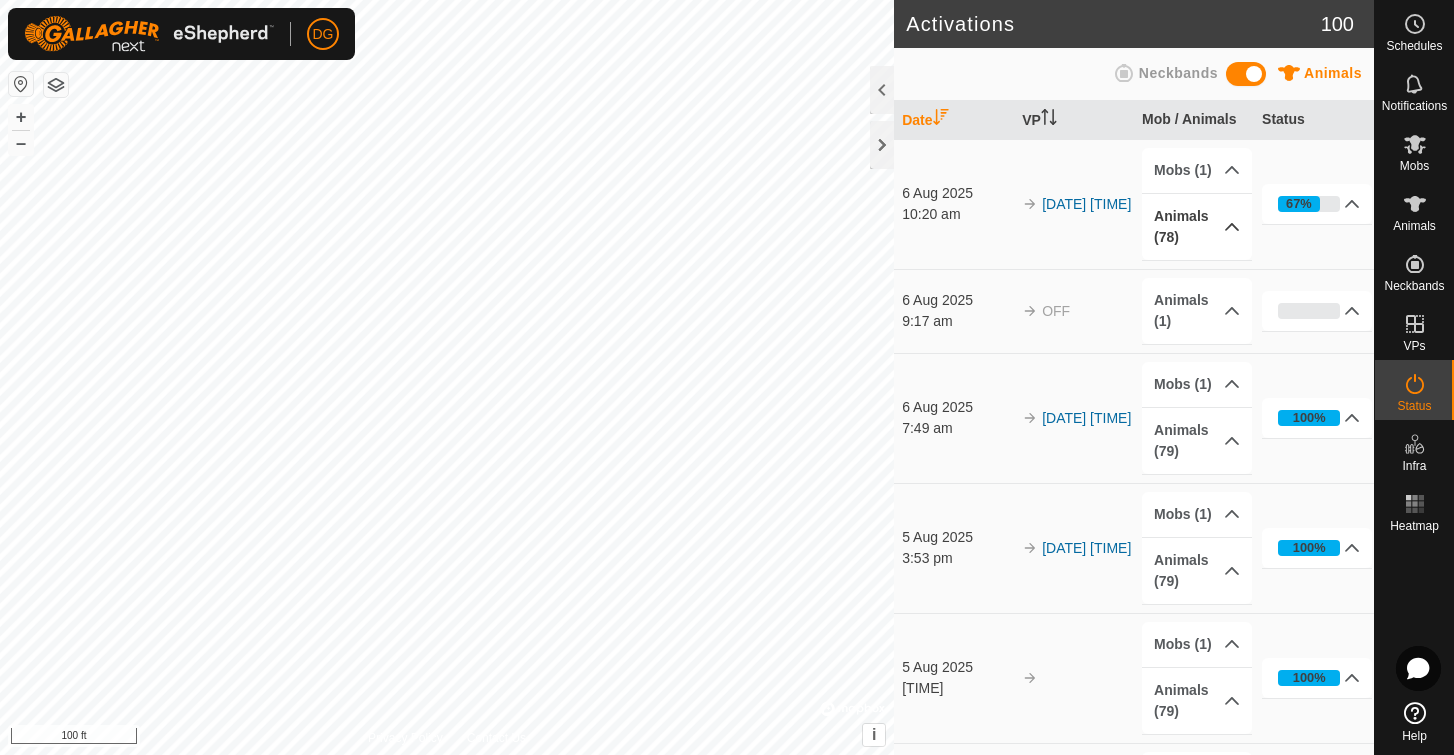 click on "Animals (78)" at bounding box center (1197, 227) 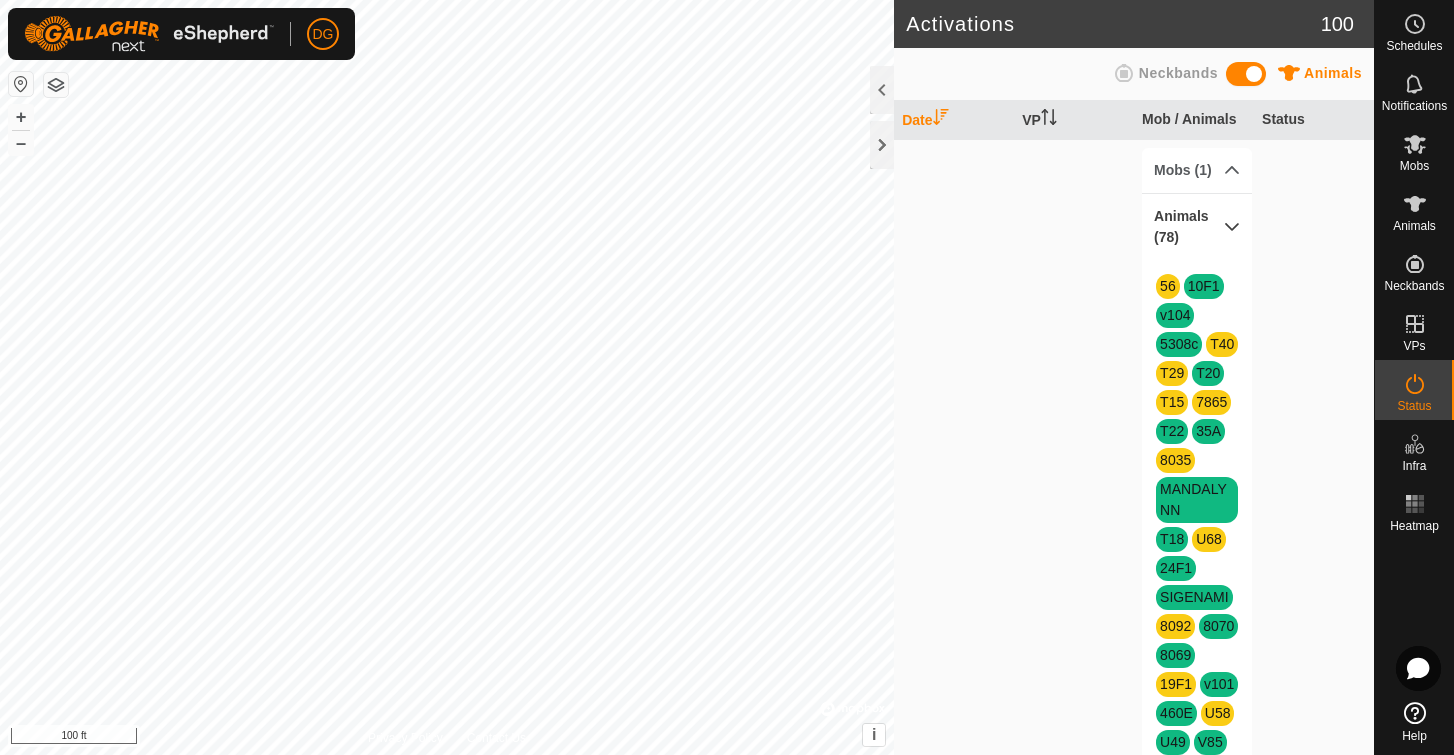 scroll, scrollTop: 0, scrollLeft: 0, axis: both 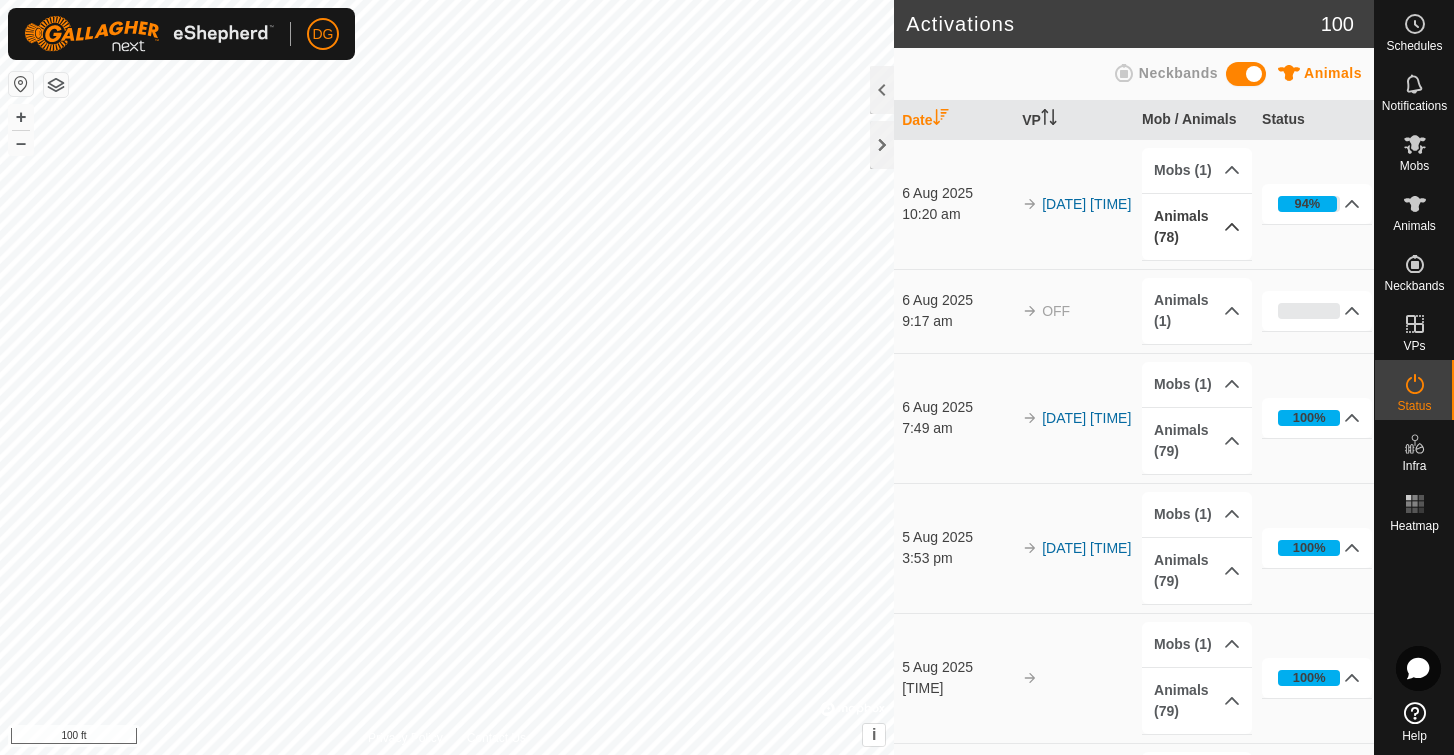 click on "Animals (78)" at bounding box center (1197, 227) 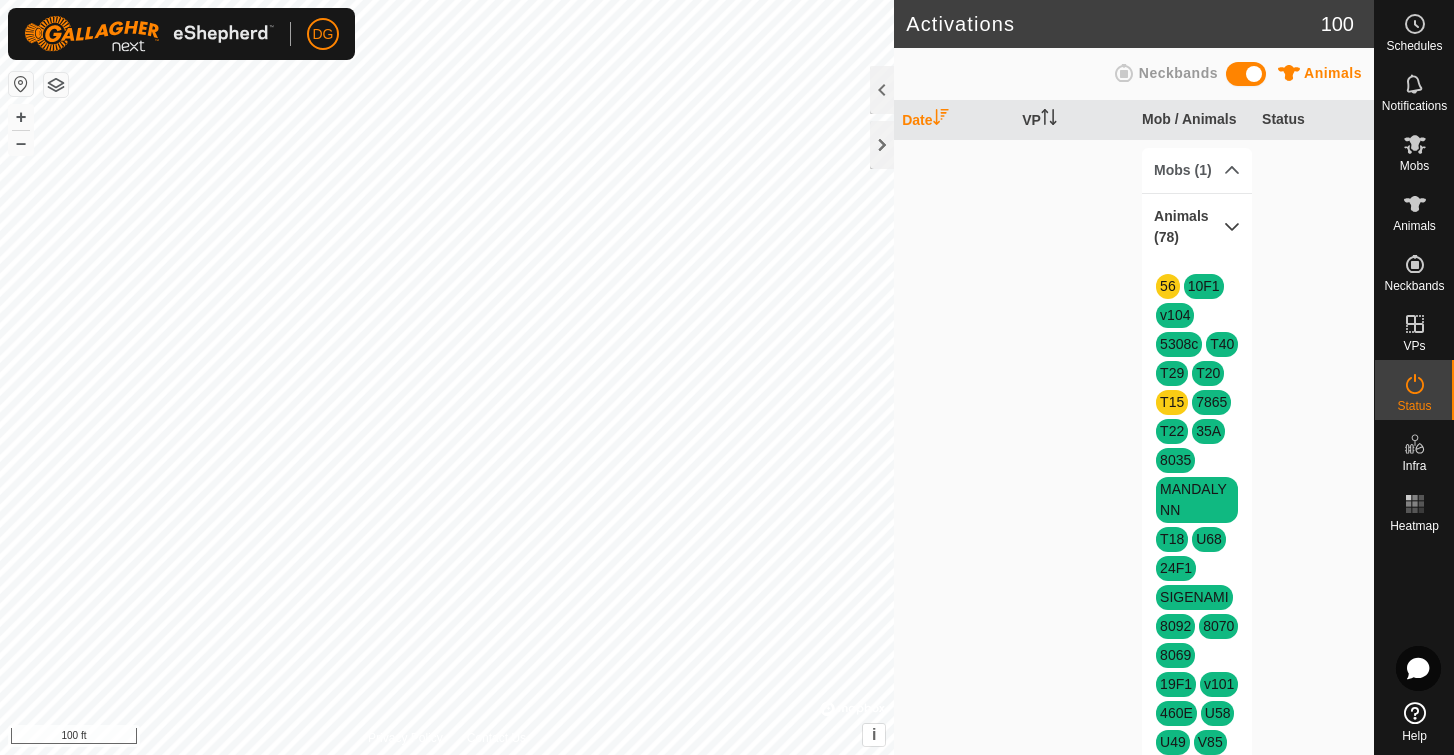 scroll, scrollTop: 0, scrollLeft: 0, axis: both 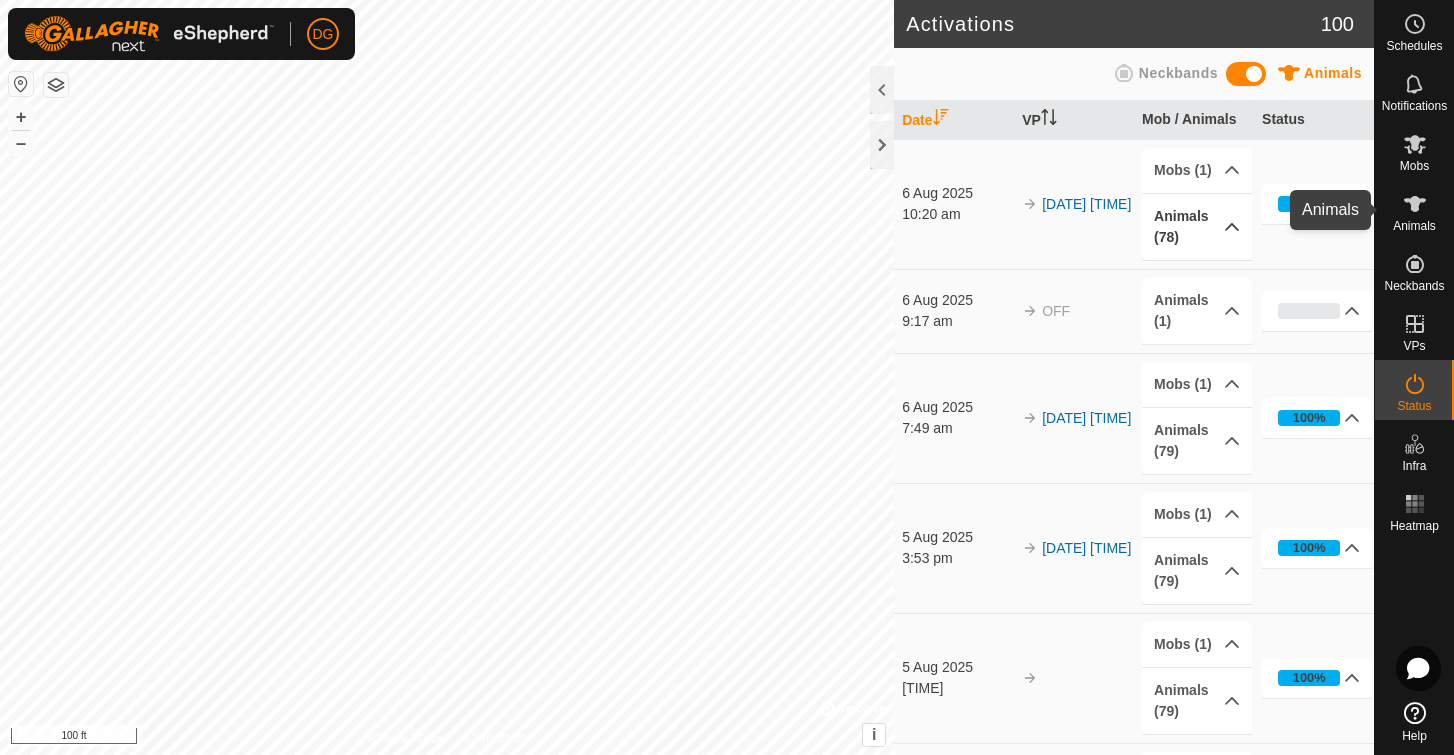 click 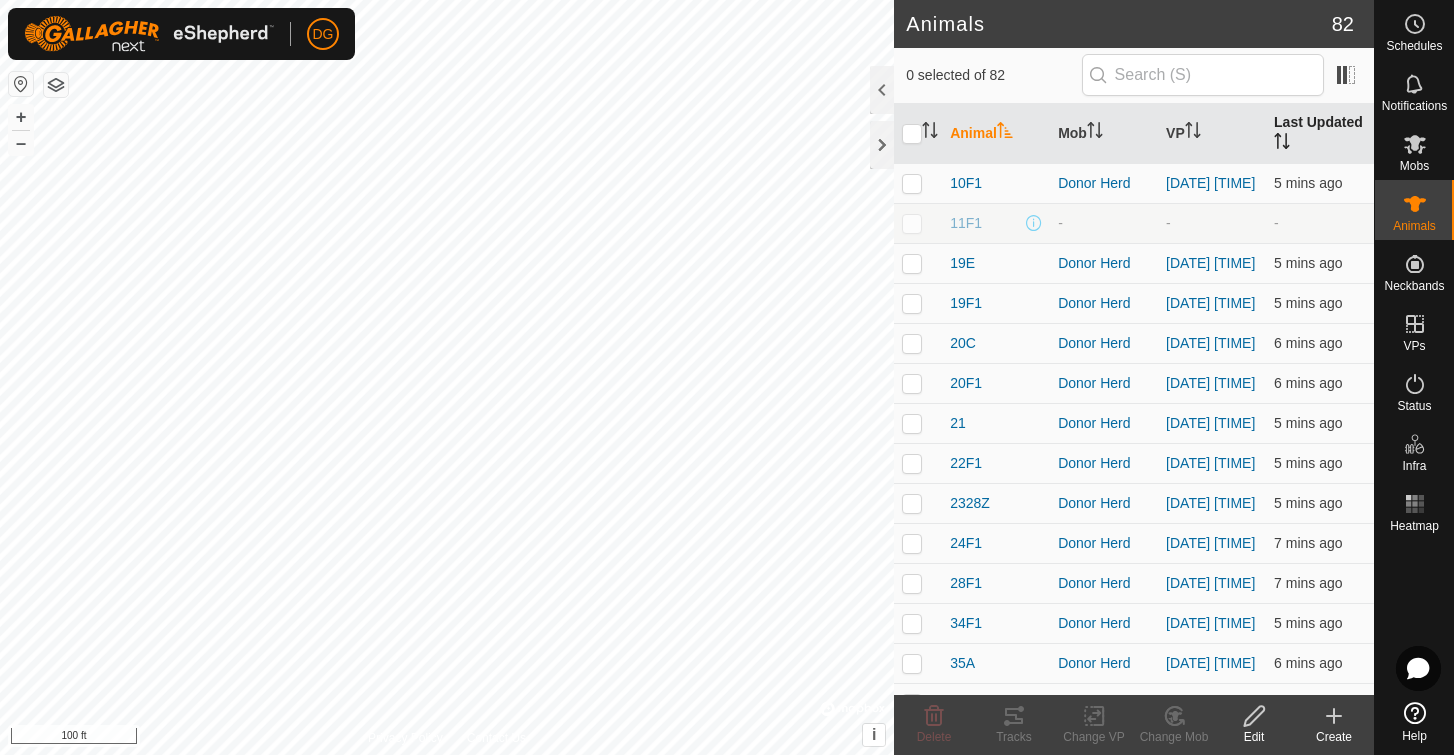 click on "Last Updated" at bounding box center [1320, 134] 